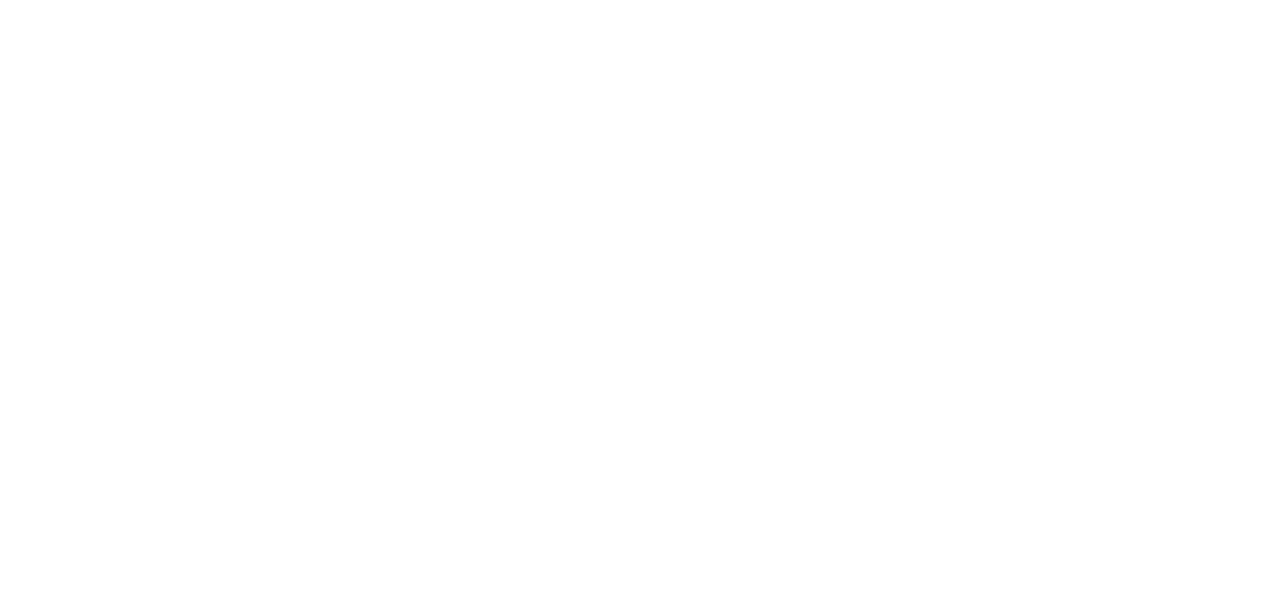 scroll, scrollTop: 0, scrollLeft: 0, axis: both 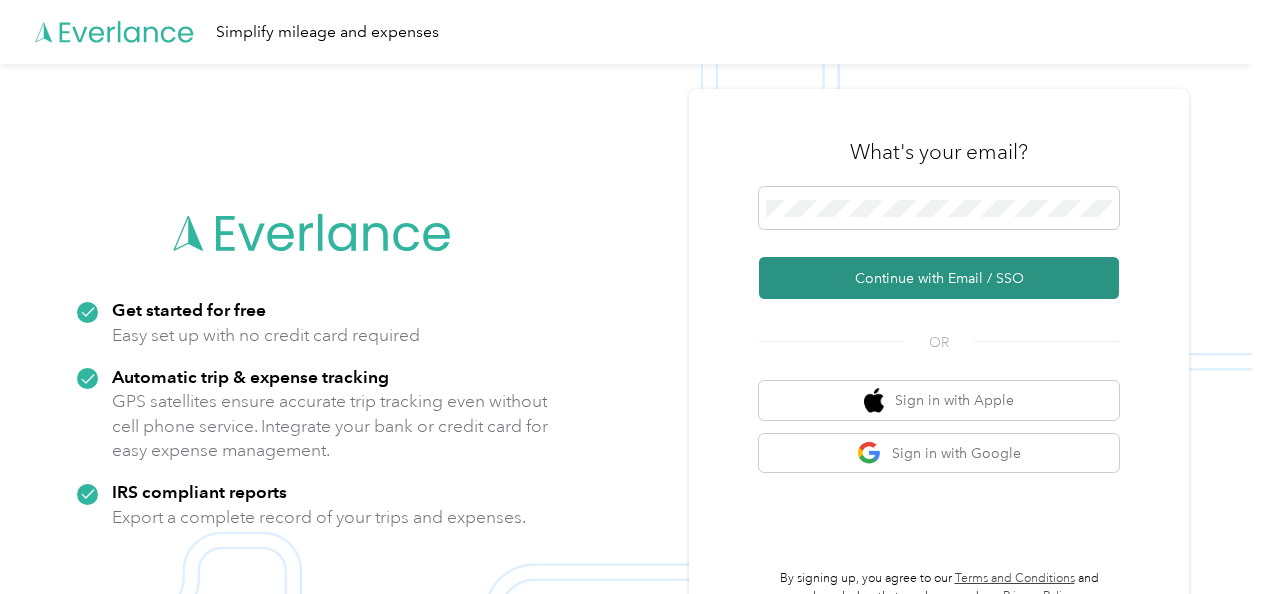 click on "Continue with Email / SSO" at bounding box center (939, 278) 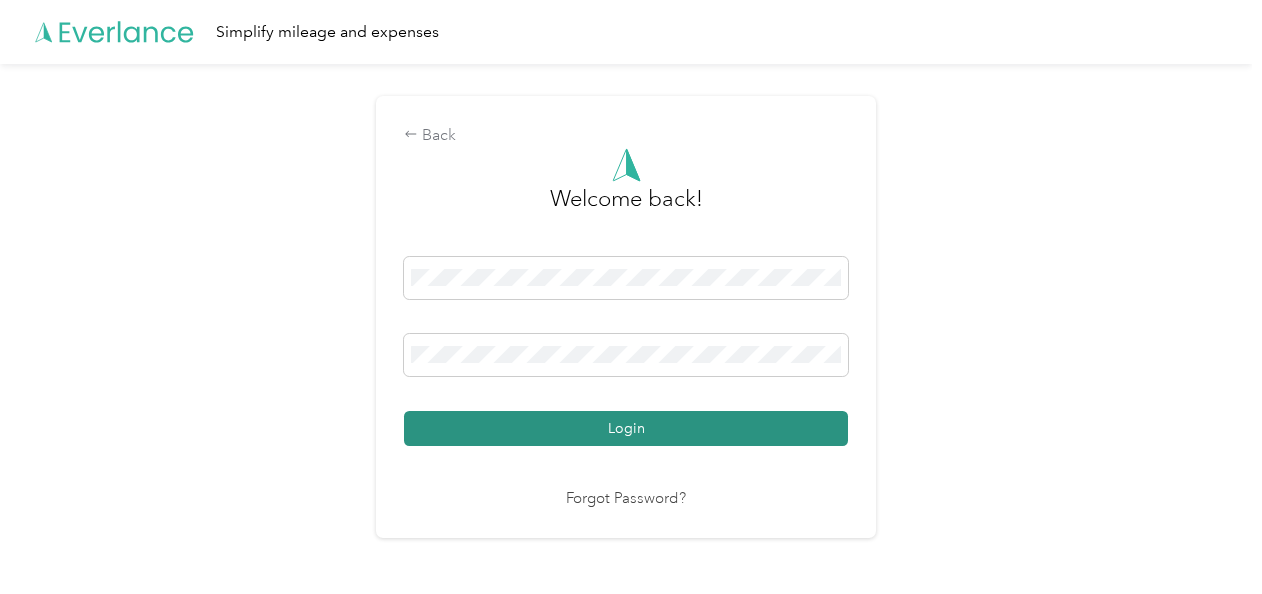 click on "Login" at bounding box center [626, 428] 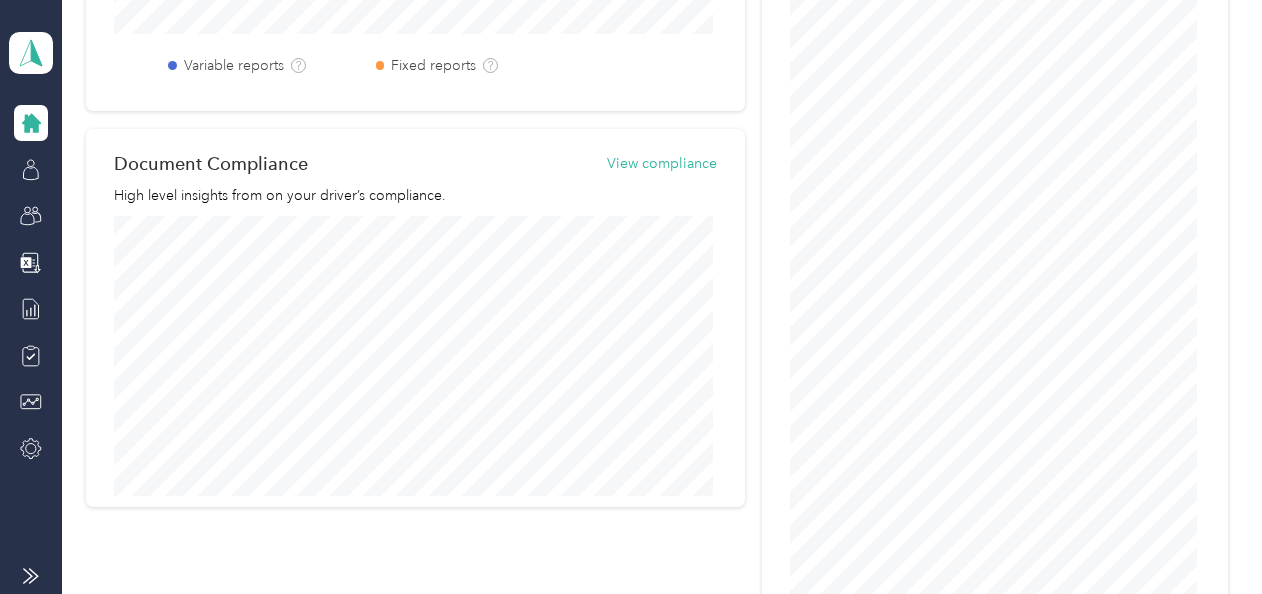 scroll, scrollTop: 1100, scrollLeft: 0, axis: vertical 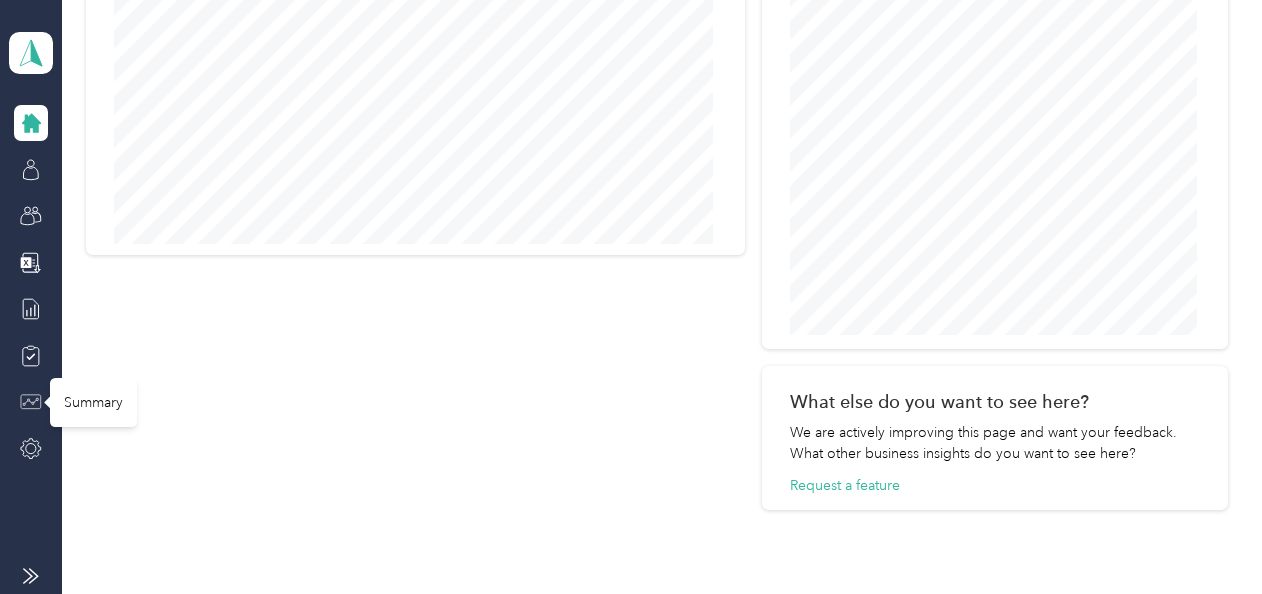 click 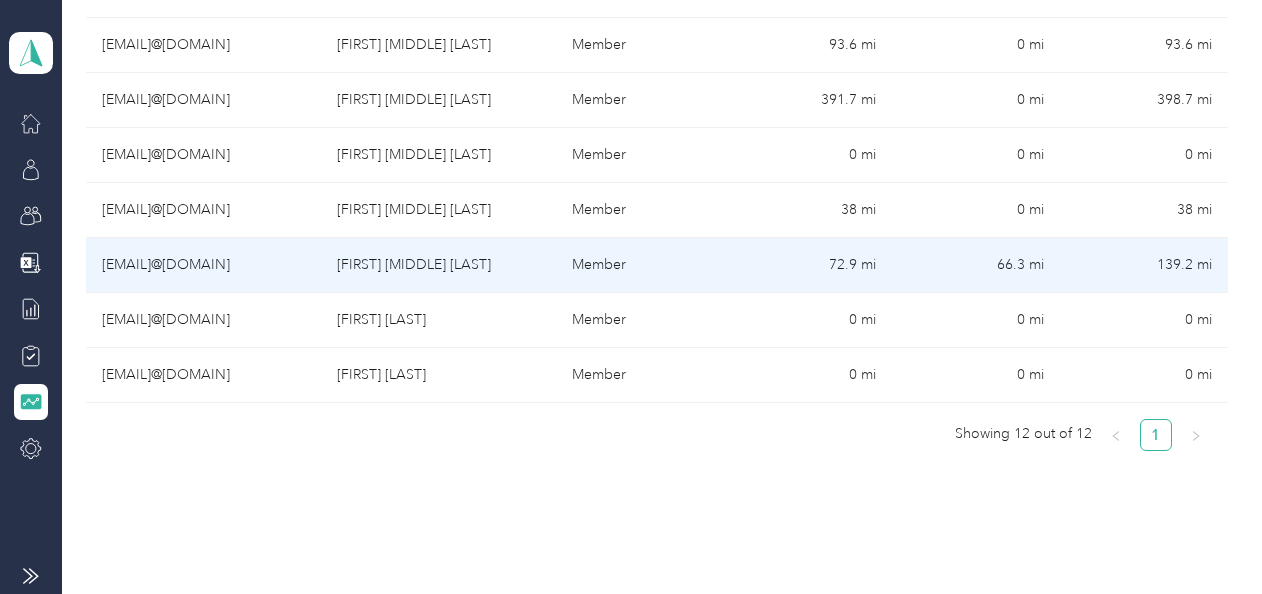 scroll, scrollTop: 889, scrollLeft: 0, axis: vertical 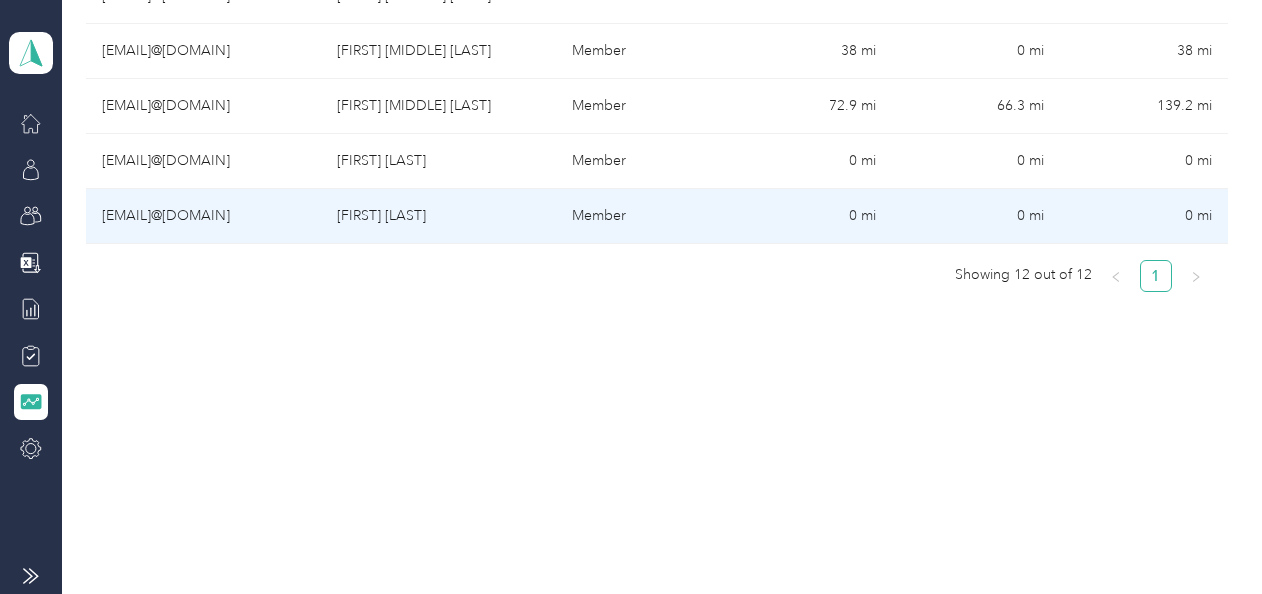 click on "[EMAIL]@[DOMAIN]" at bounding box center (203, 216) 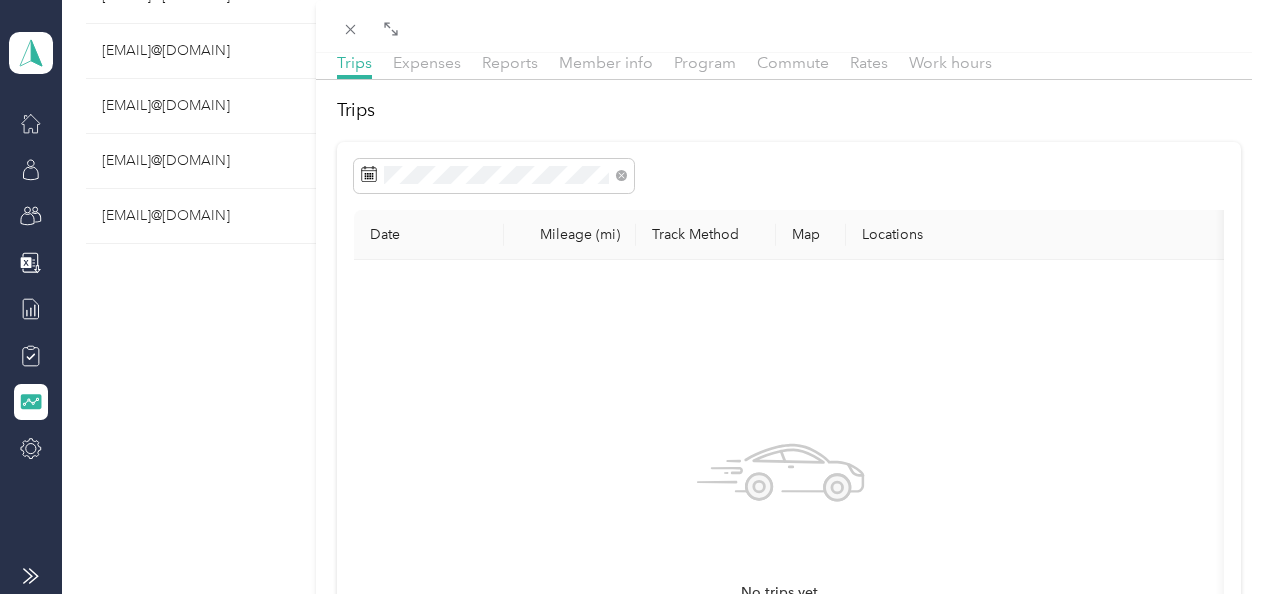 scroll, scrollTop: 0, scrollLeft: 0, axis: both 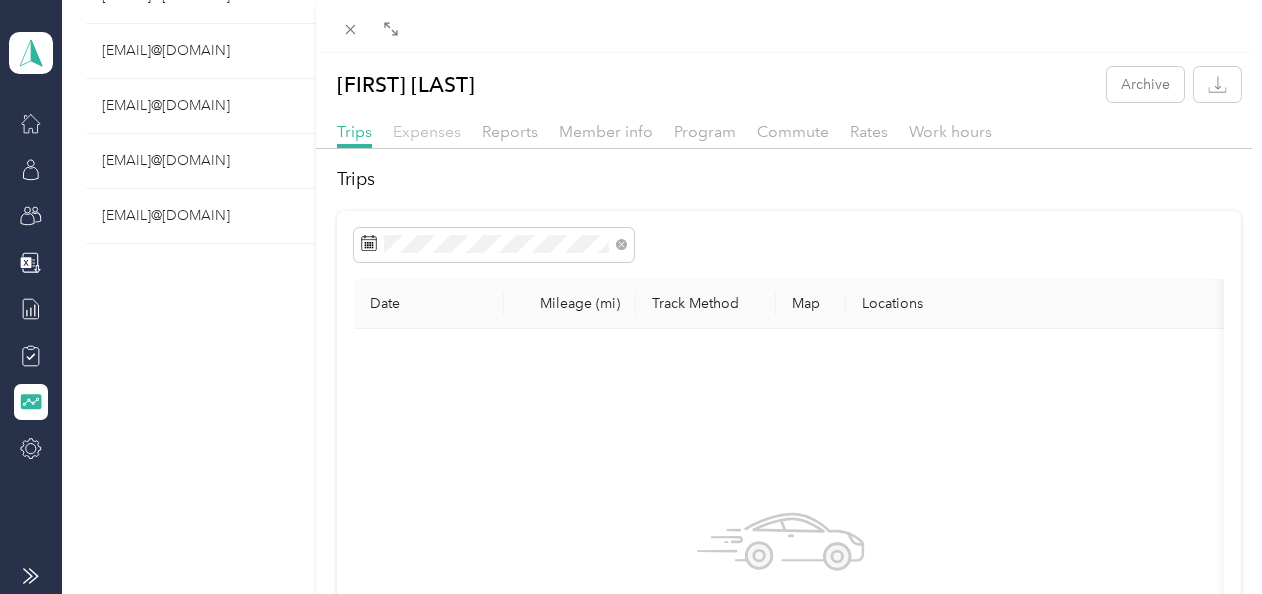 click on "Expenses" at bounding box center [427, 131] 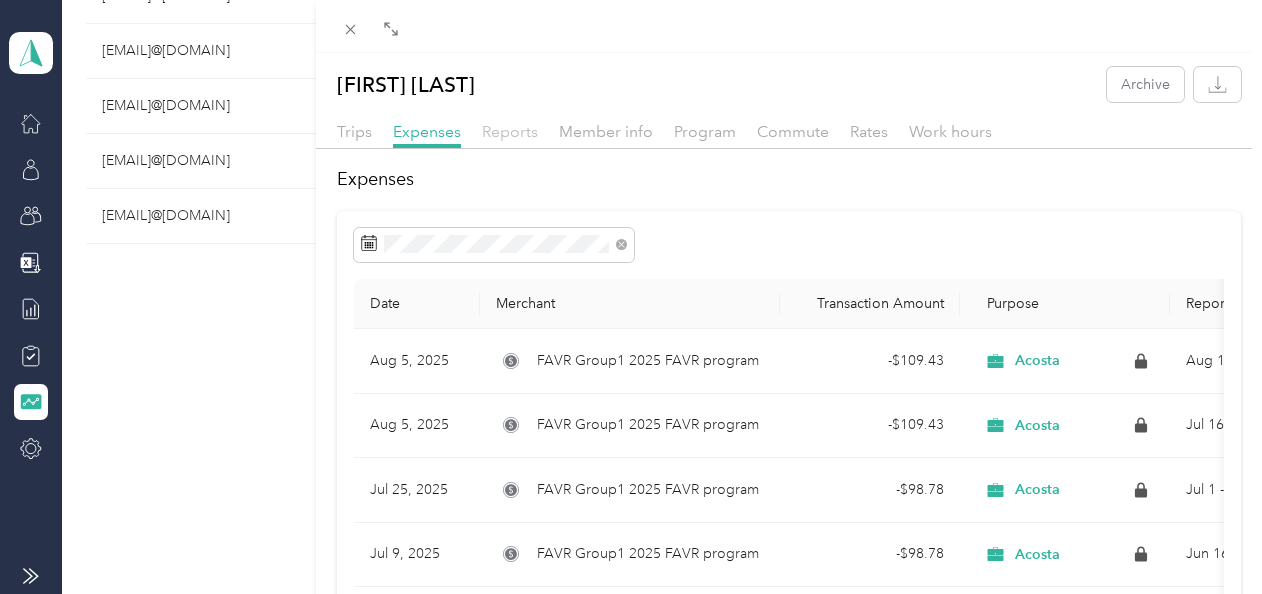 click on "Reports" at bounding box center [510, 131] 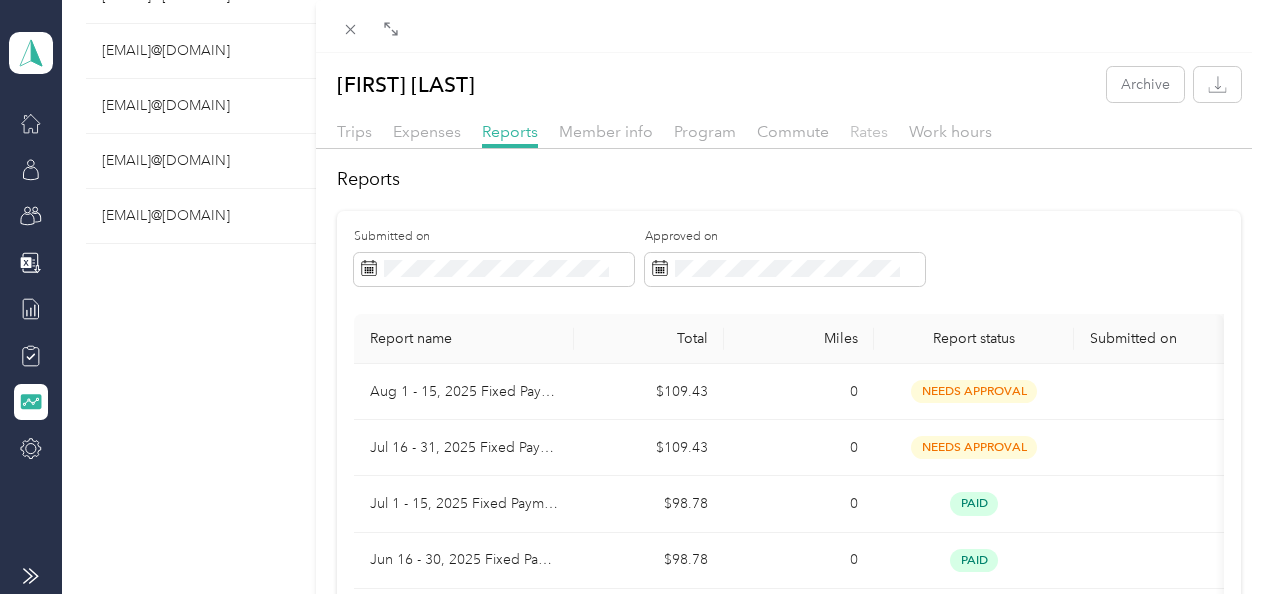 click on "Rates" at bounding box center [869, 131] 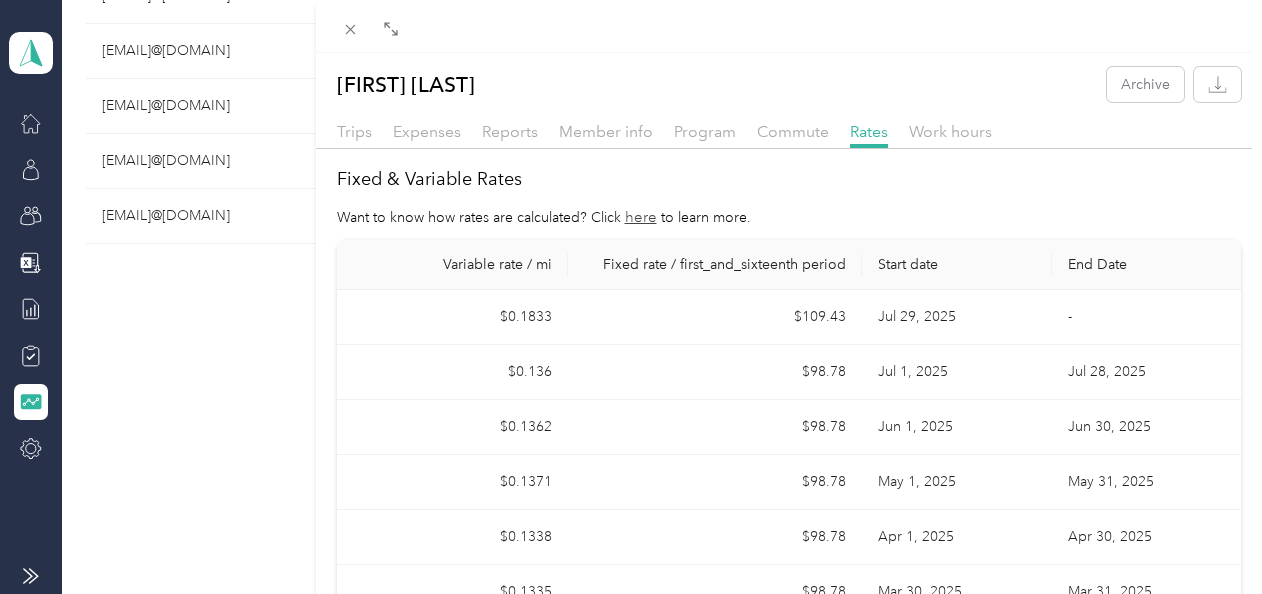 click on "[FIRST] [LAST] Archive Trips Expenses Reports Member info Program Commute Rates Work hours Fixed & Variable Rates Want to know how rates are calculated? Click   here   to learn more. Variable rate / mi Fixed rate / first_and_sixteenth period Start date End Date         $[PRICE] $[PRICE] [DATE] - $[PRICE] $[PRICE] [DATE] [DATE] $[PRICE] $[PRICE] [DATE] [DATE] $[PRICE] $[PRICE] [DATE] [DATE] $[PRICE] $[PRICE] [DATE] [DATE] $[PRICE] $[PRICE] [DATE] [DATE]" at bounding box center (631, 297) 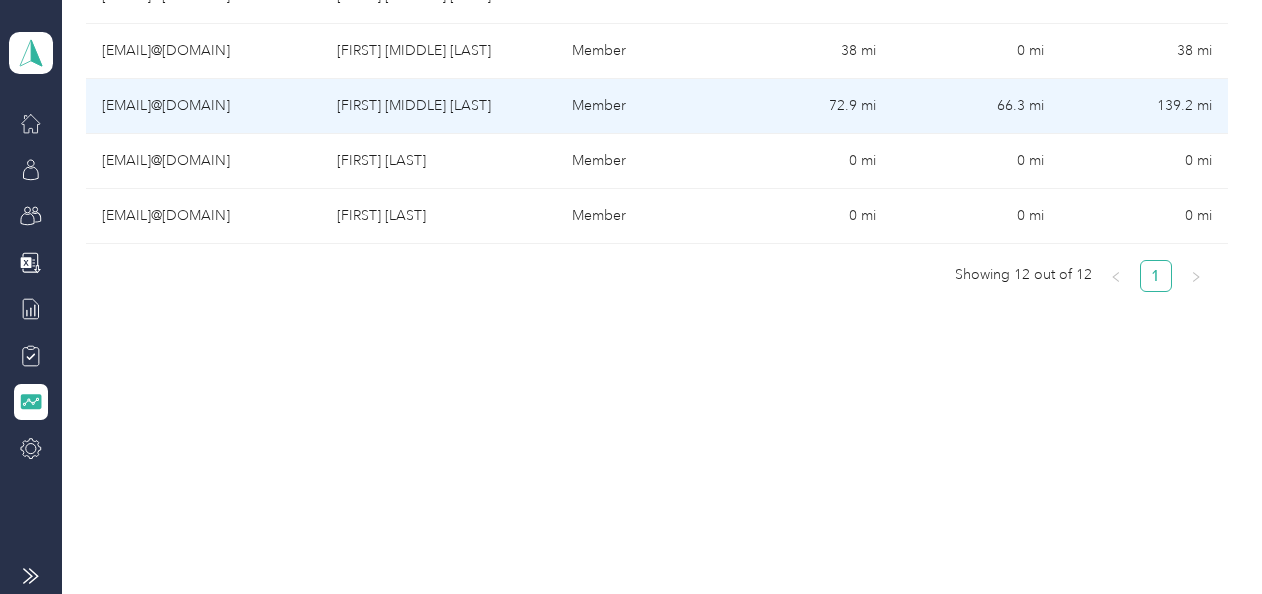 click on "[EMAIL]@[DOMAIN]" at bounding box center [203, 106] 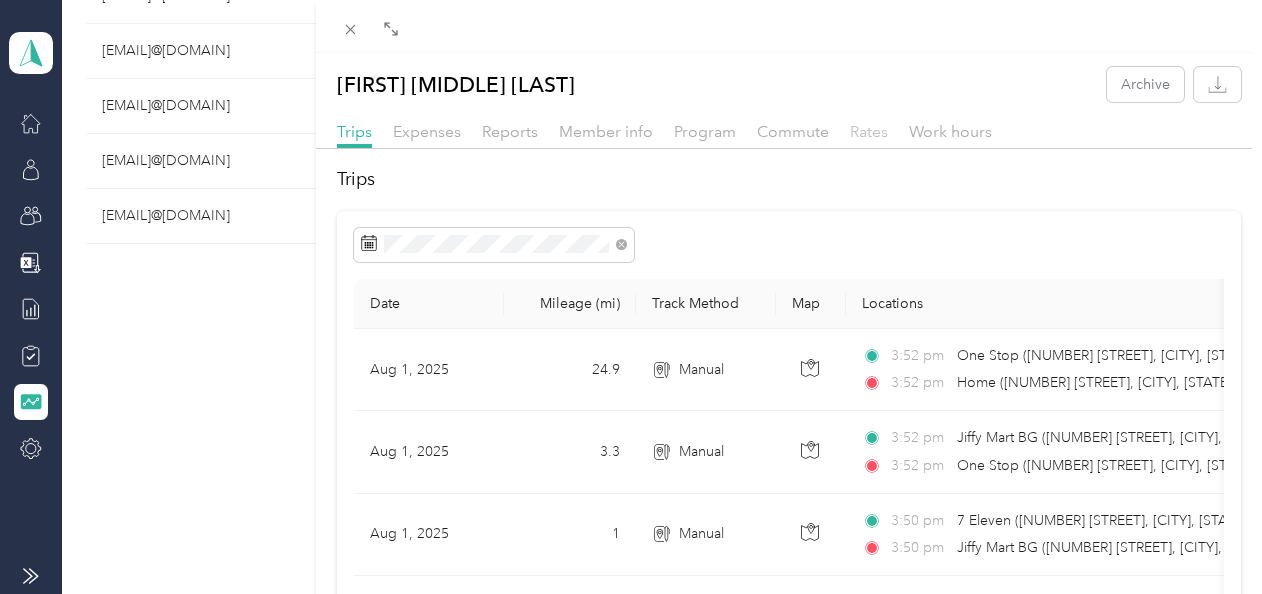 click on "Rates" at bounding box center [869, 131] 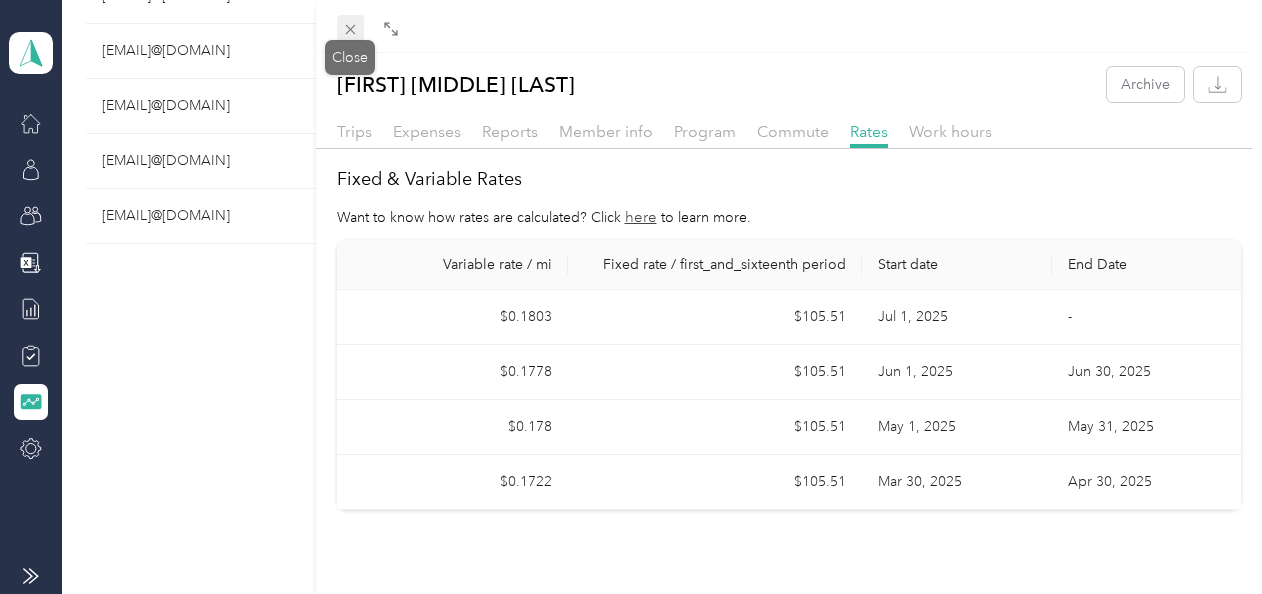 click 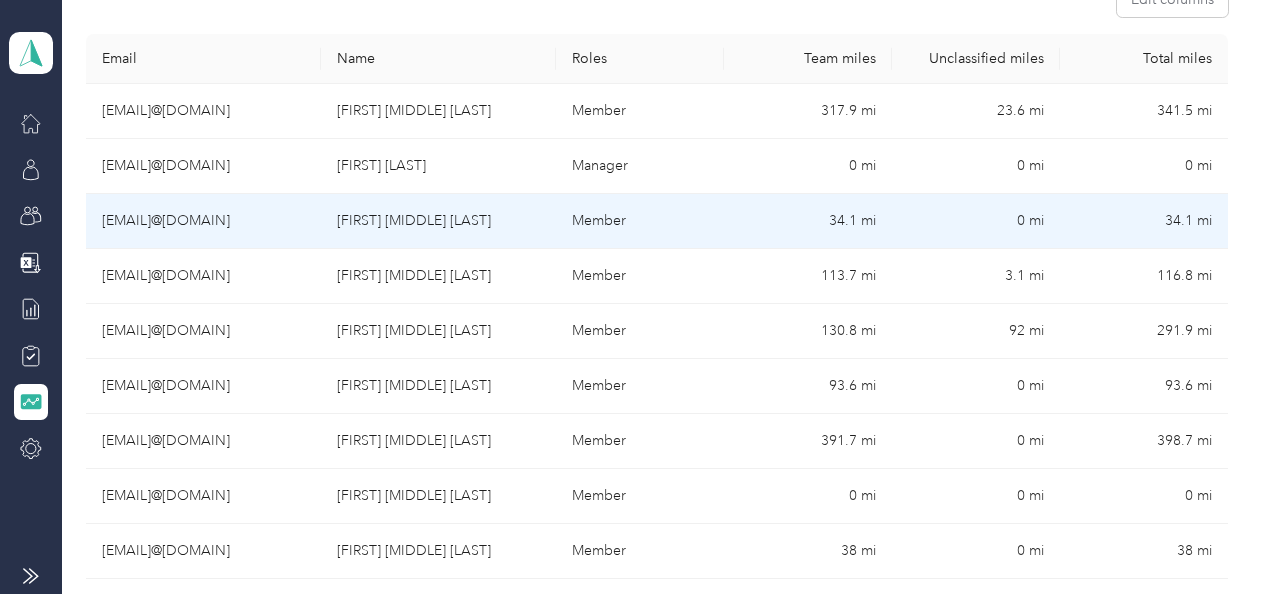 scroll, scrollTop: 289, scrollLeft: 0, axis: vertical 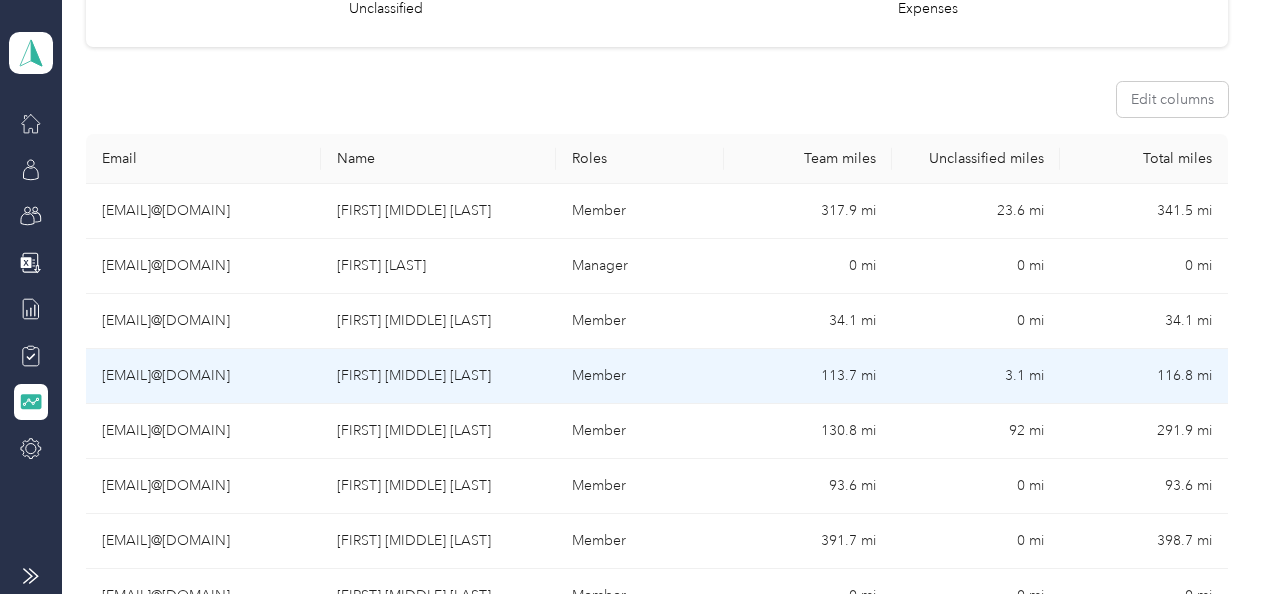 click on "[EMAIL]@[DOMAIN]" at bounding box center (203, 376) 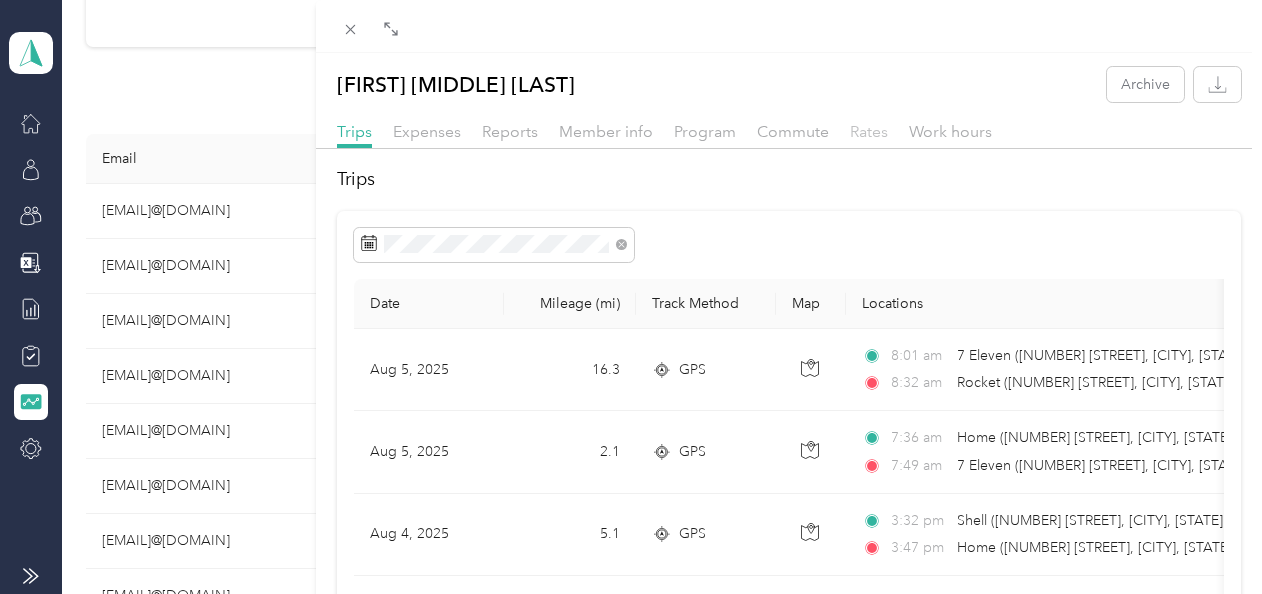 click on "Rates" at bounding box center [869, 131] 